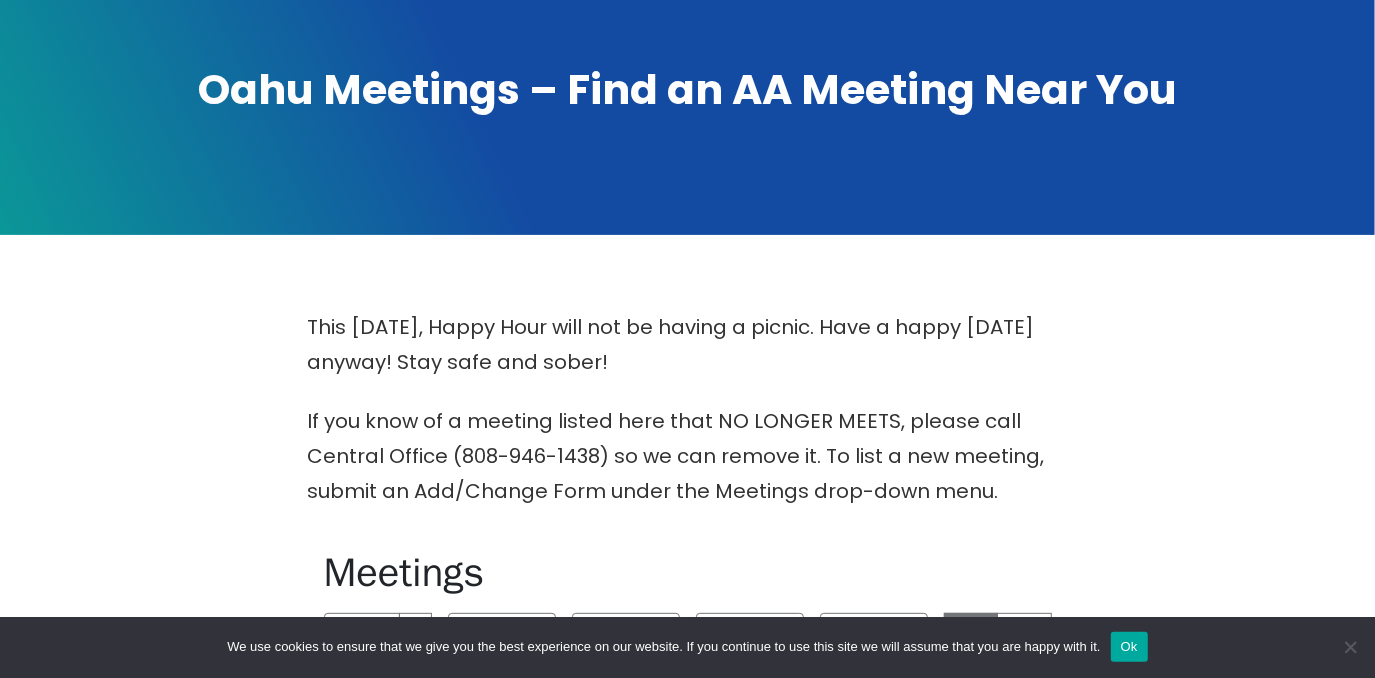 scroll, scrollTop: 731, scrollLeft: 0, axis: vertical 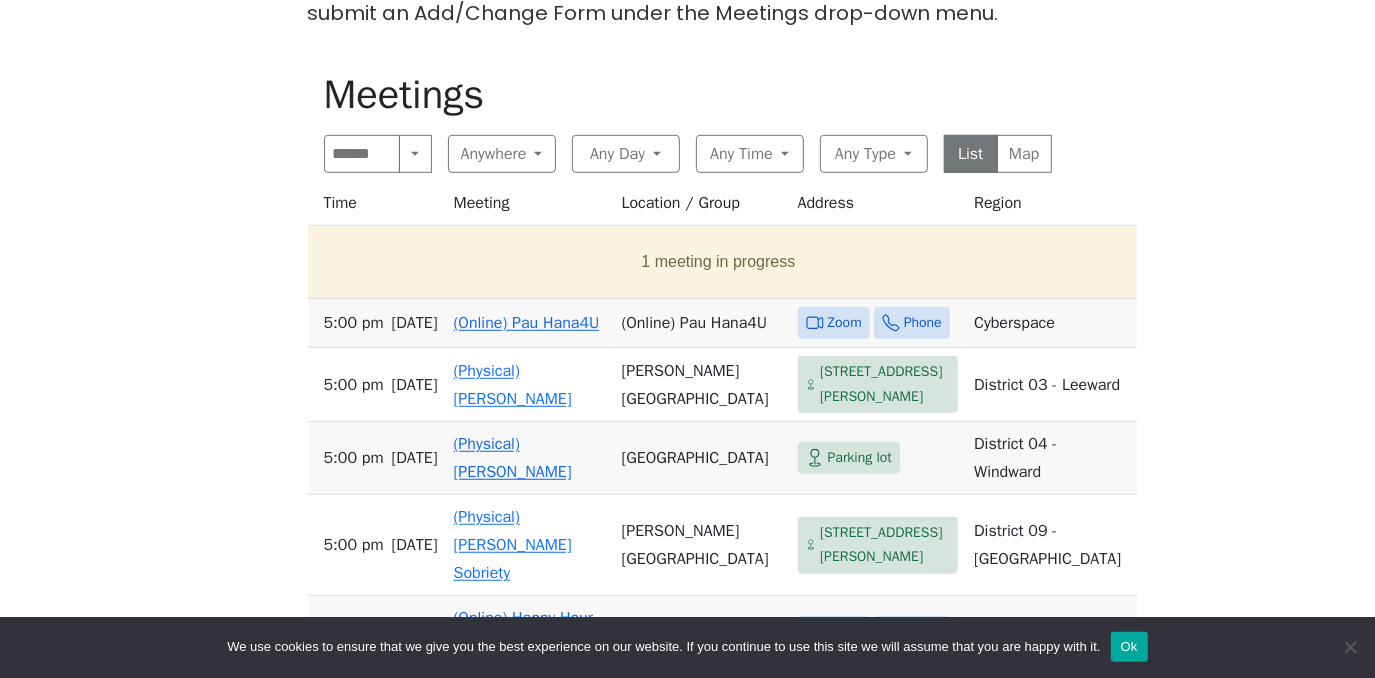 click on "Zoom" at bounding box center (845, 323) 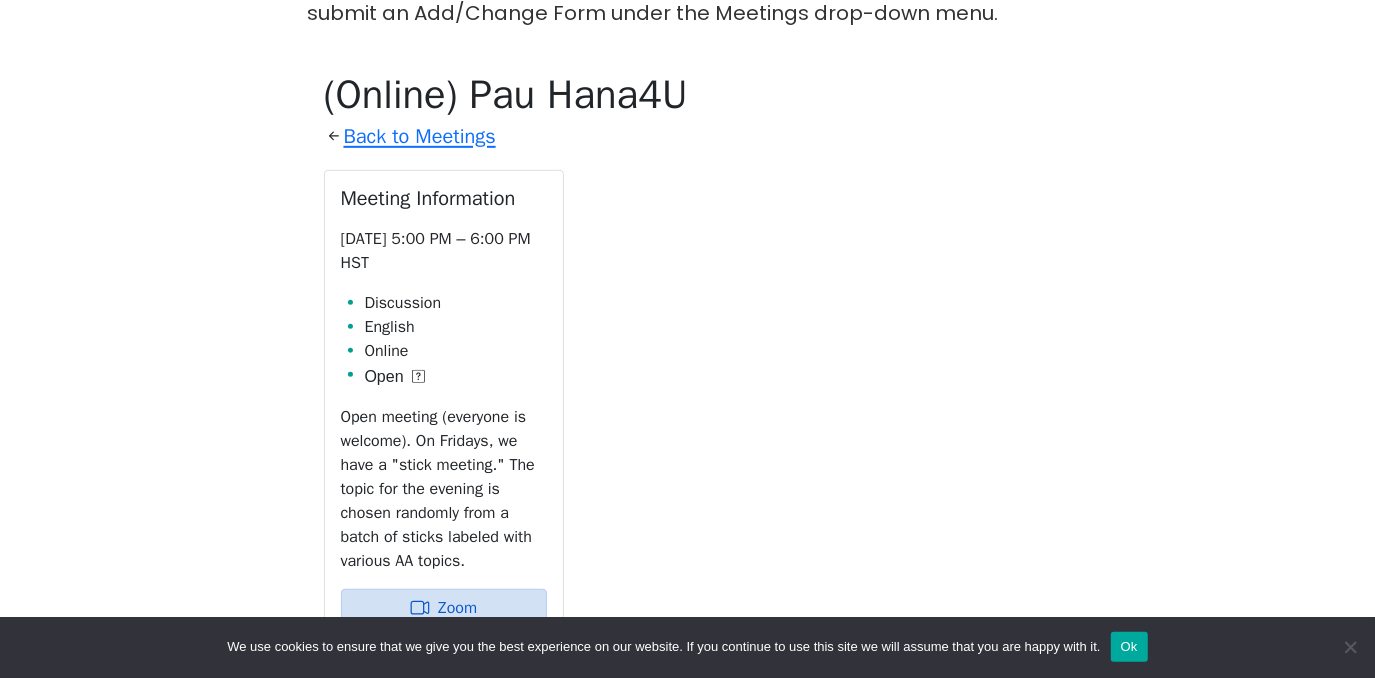 scroll, scrollTop: 785, scrollLeft: 0, axis: vertical 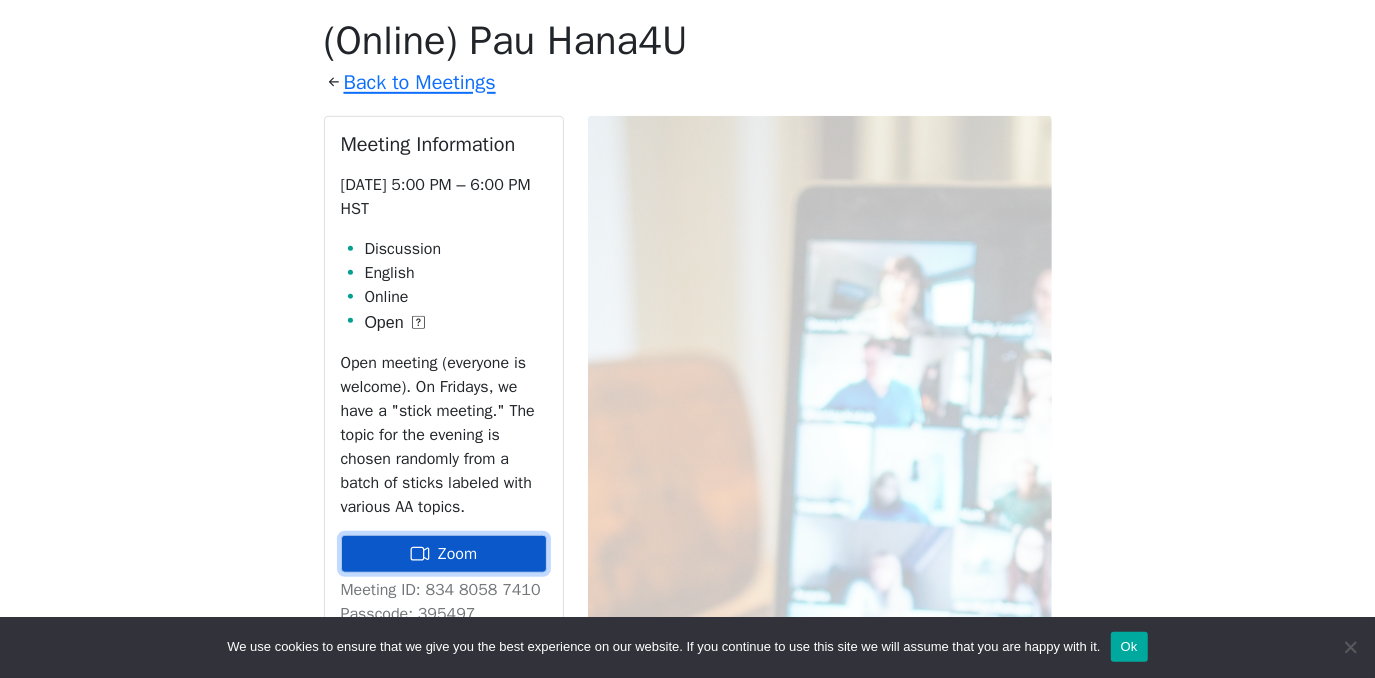 click 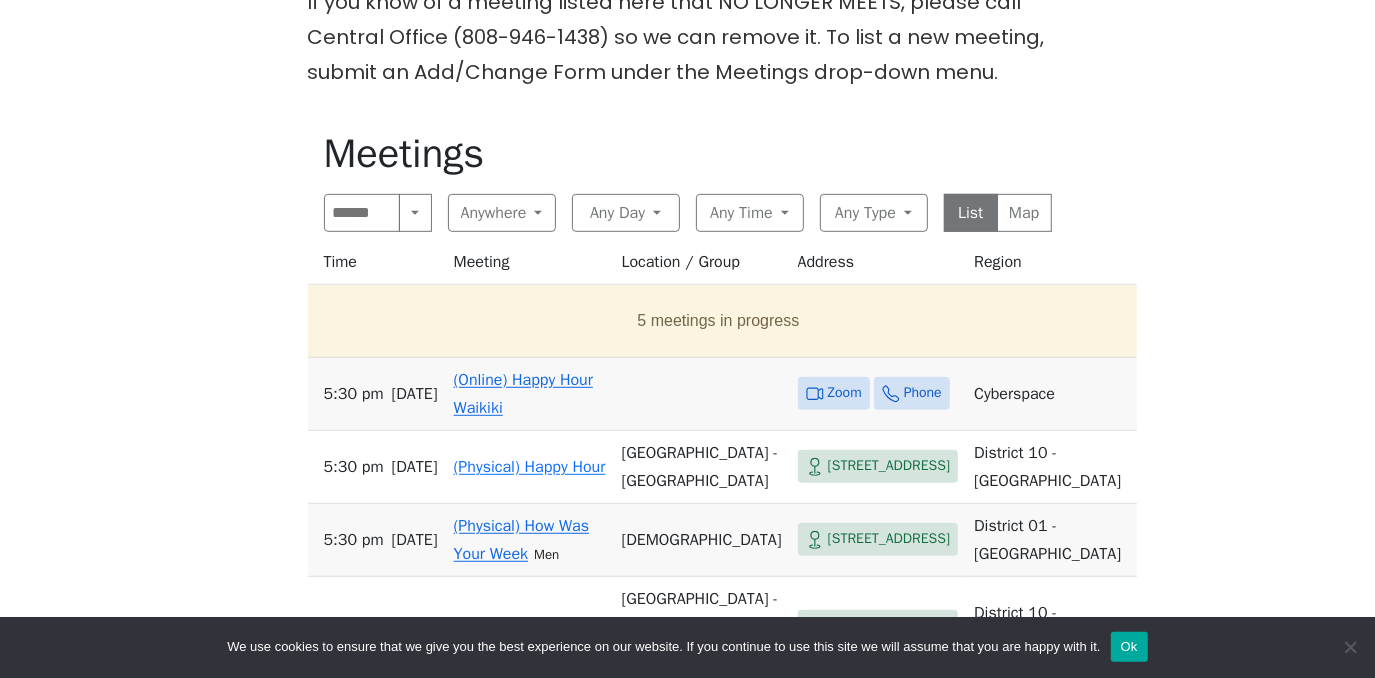 scroll, scrollTop: 672, scrollLeft: 0, axis: vertical 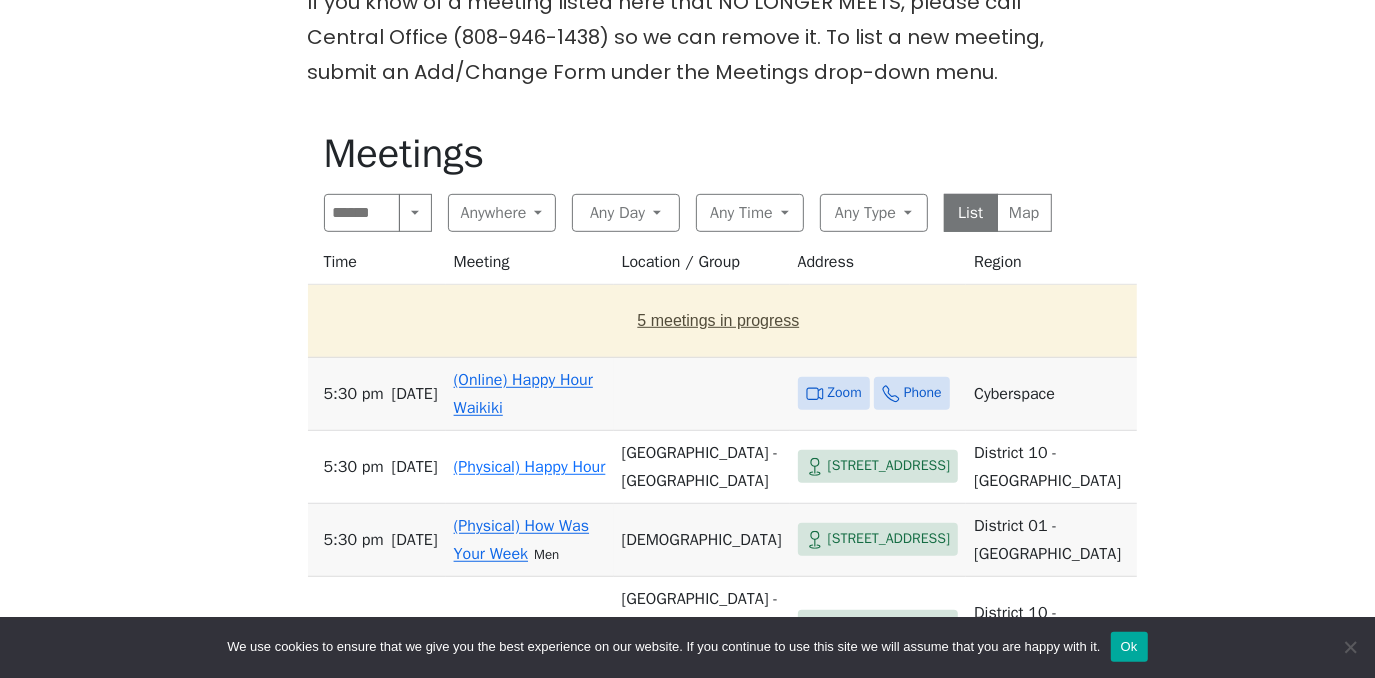 click on "5 meetings in progress" at bounding box center (719, 321) 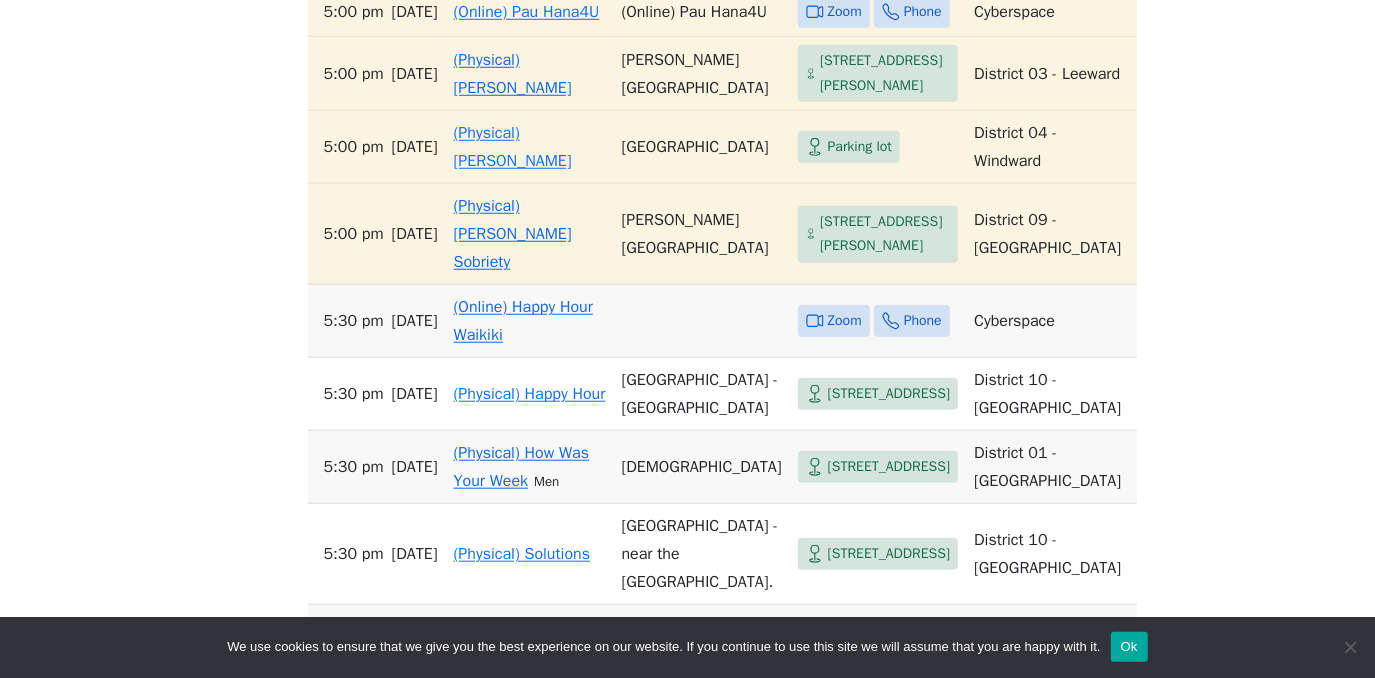 scroll, scrollTop: 1124, scrollLeft: 0, axis: vertical 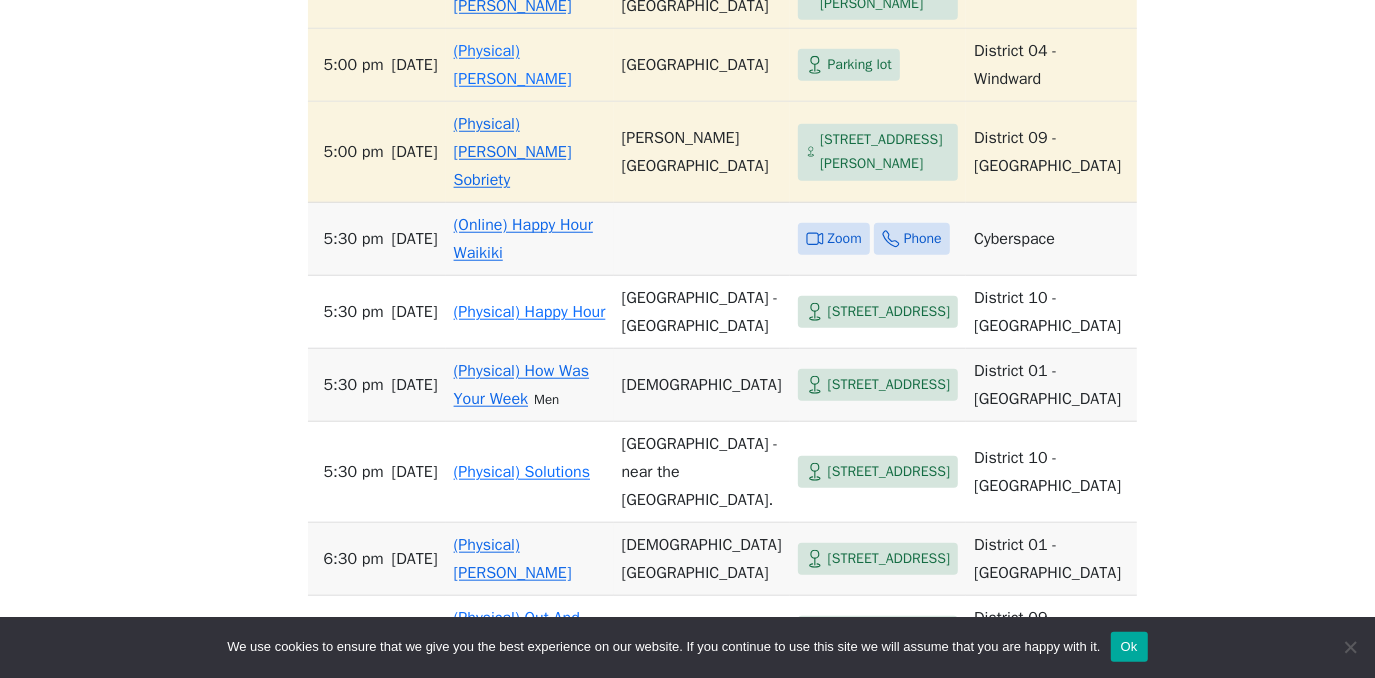 click on "Zoom" at bounding box center (845, 239) 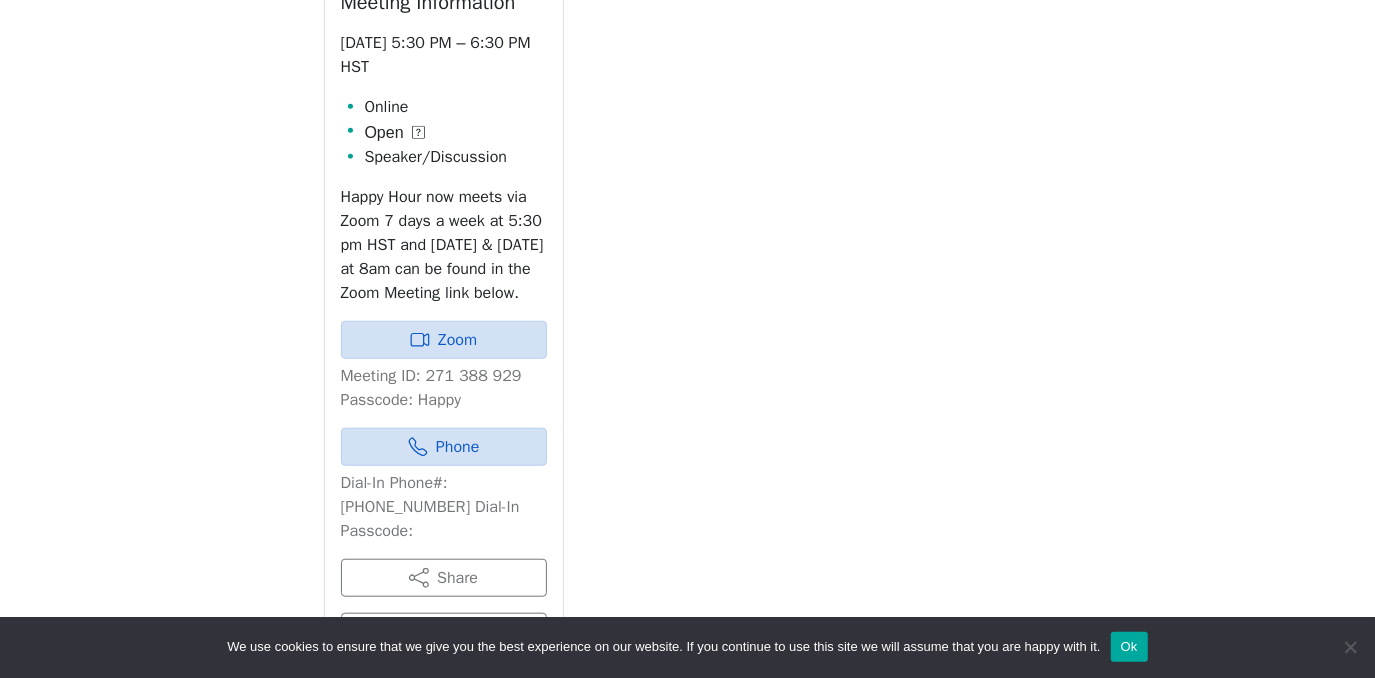 scroll, scrollTop: 938, scrollLeft: 0, axis: vertical 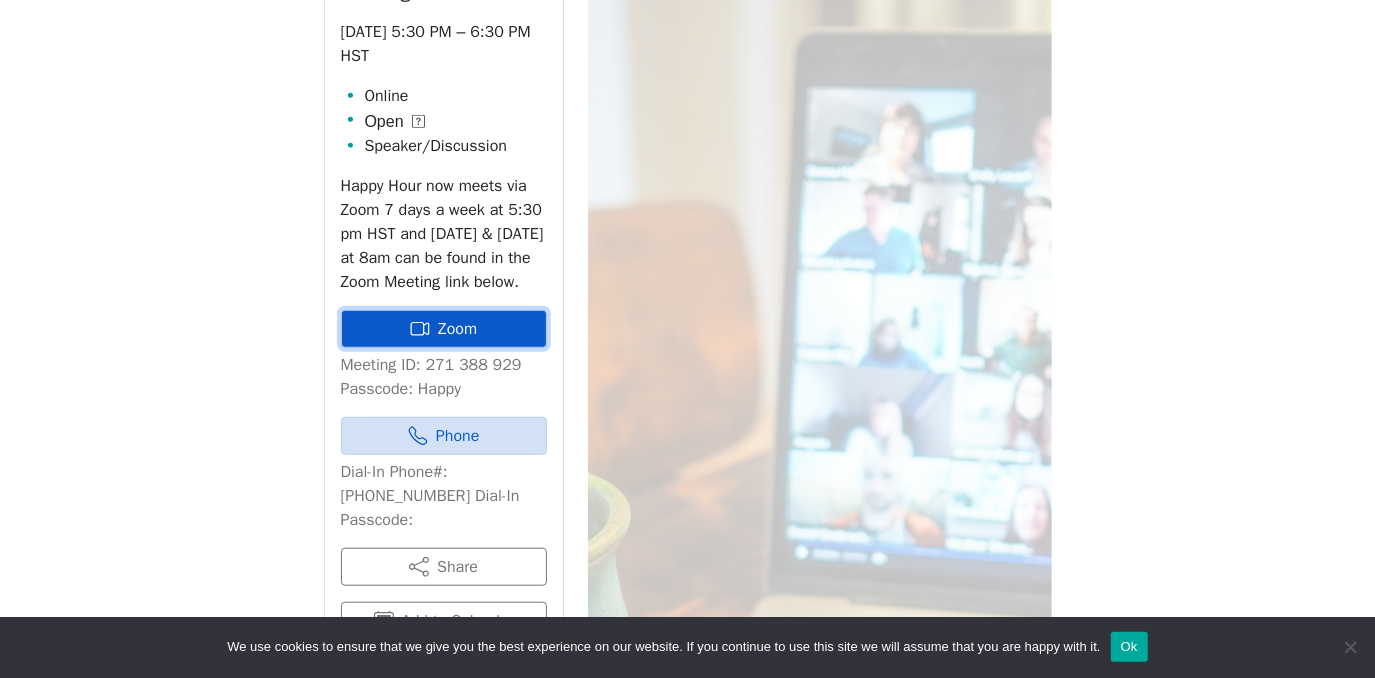 click on "Zoom" at bounding box center [444, 329] 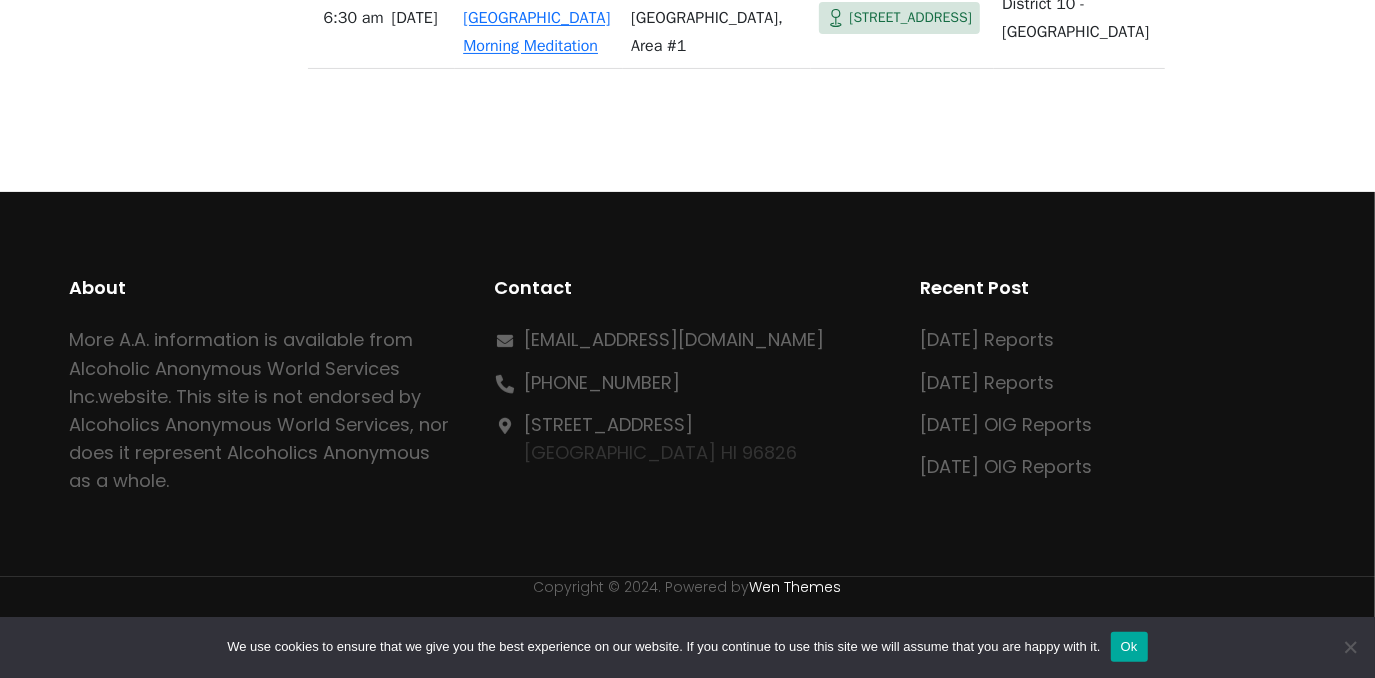 scroll, scrollTop: 16267, scrollLeft: 0, axis: vertical 